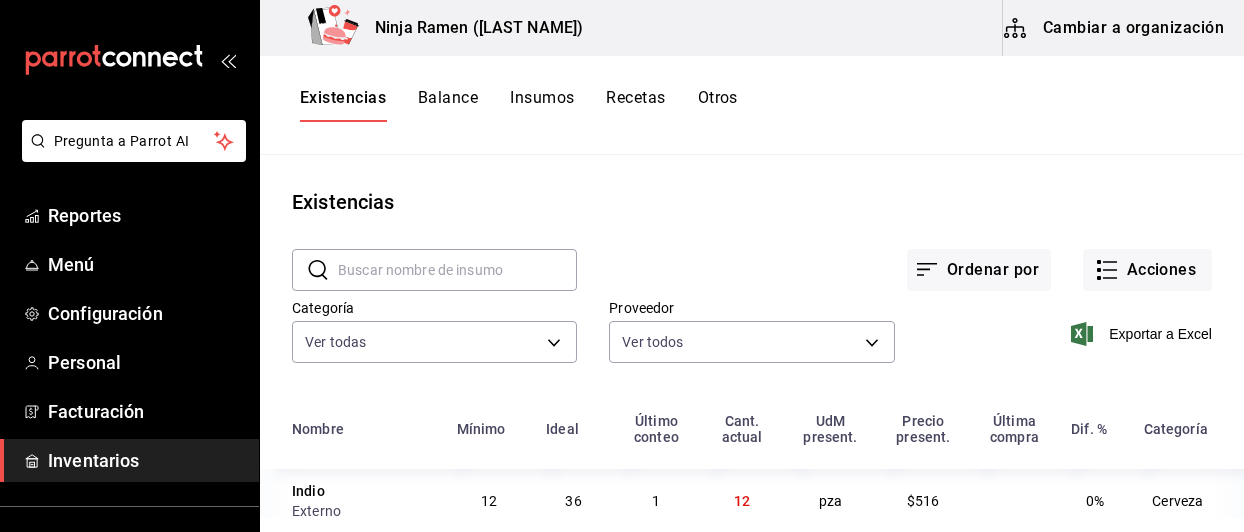 scroll, scrollTop: 0, scrollLeft: 0, axis: both 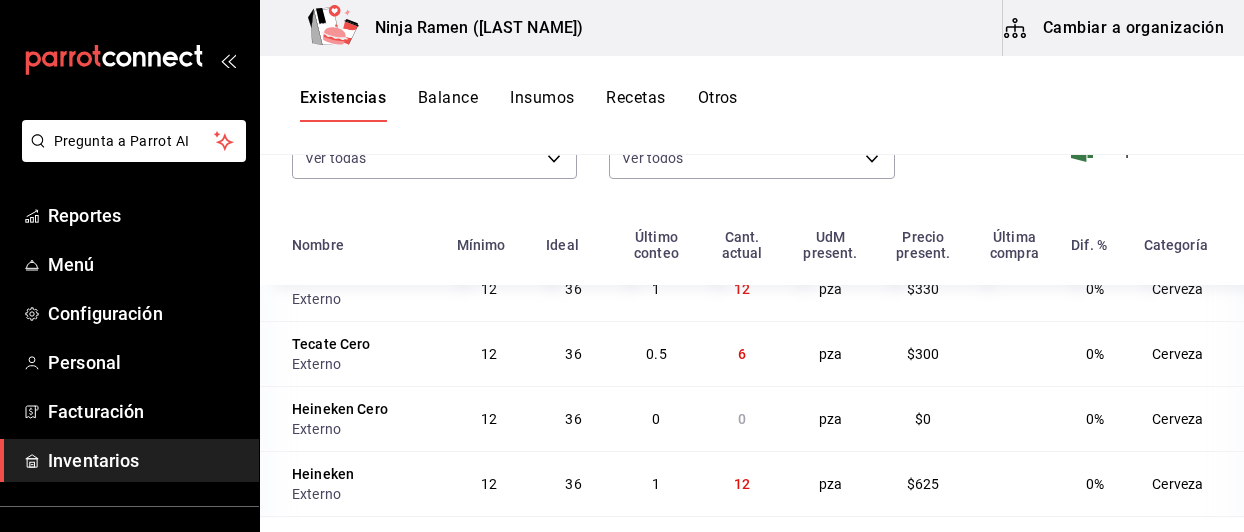 click 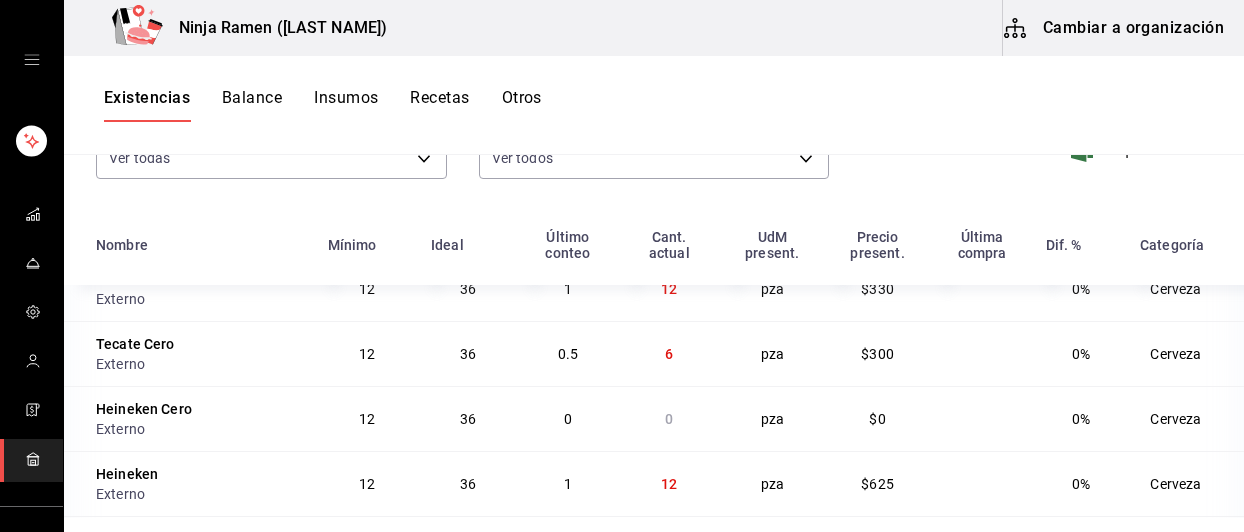 click at bounding box center [31, 60] 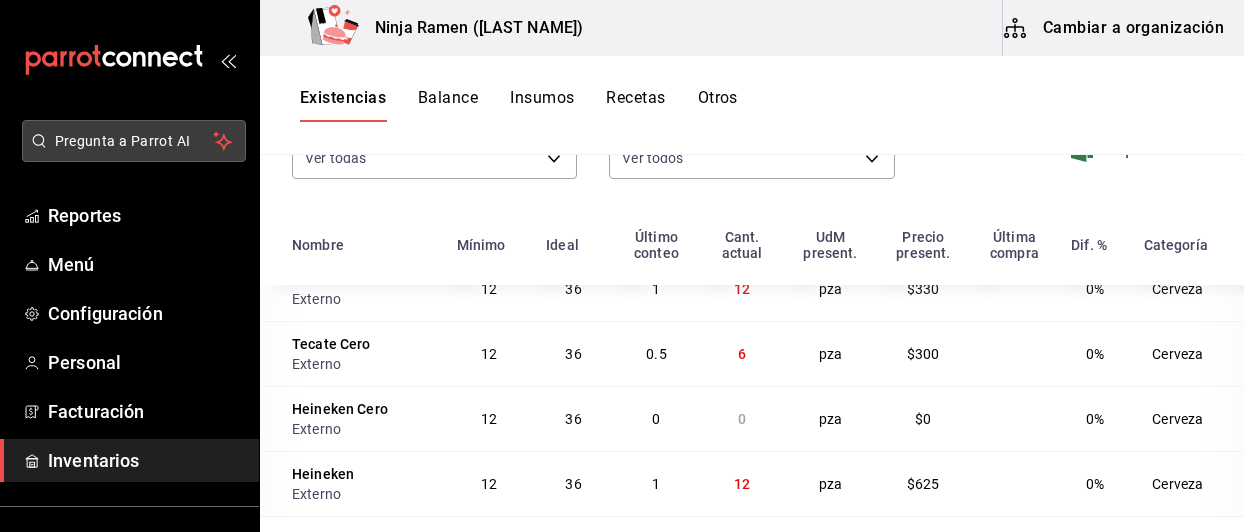 click on "Pregunta a Parrot AI" at bounding box center [134, 141] 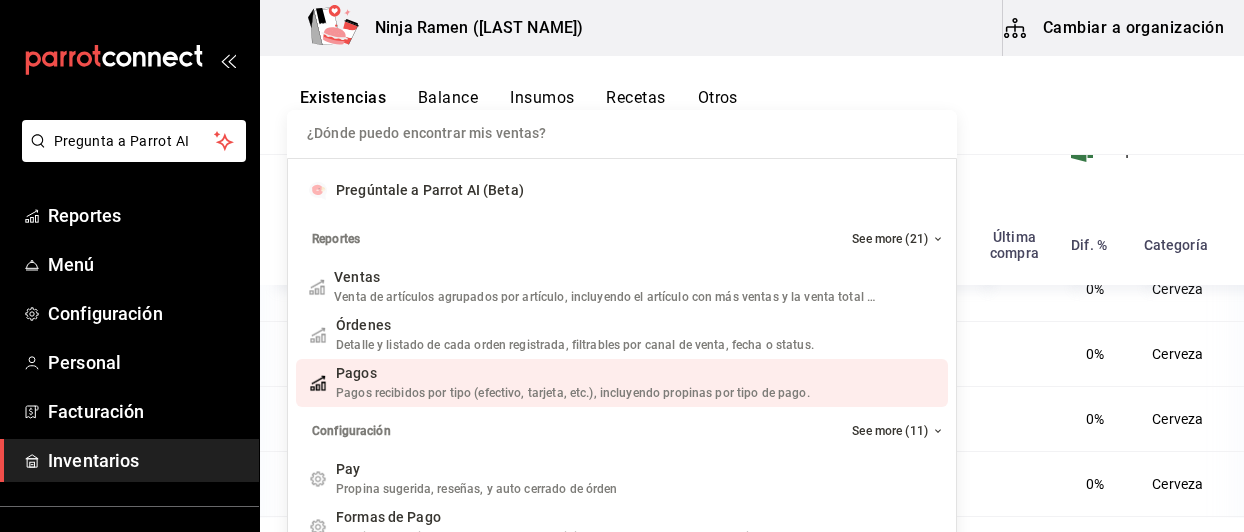 drag, startPoint x: 1222, startPoint y: 323, endPoint x: 1232, endPoint y: 400, distance: 77.64664 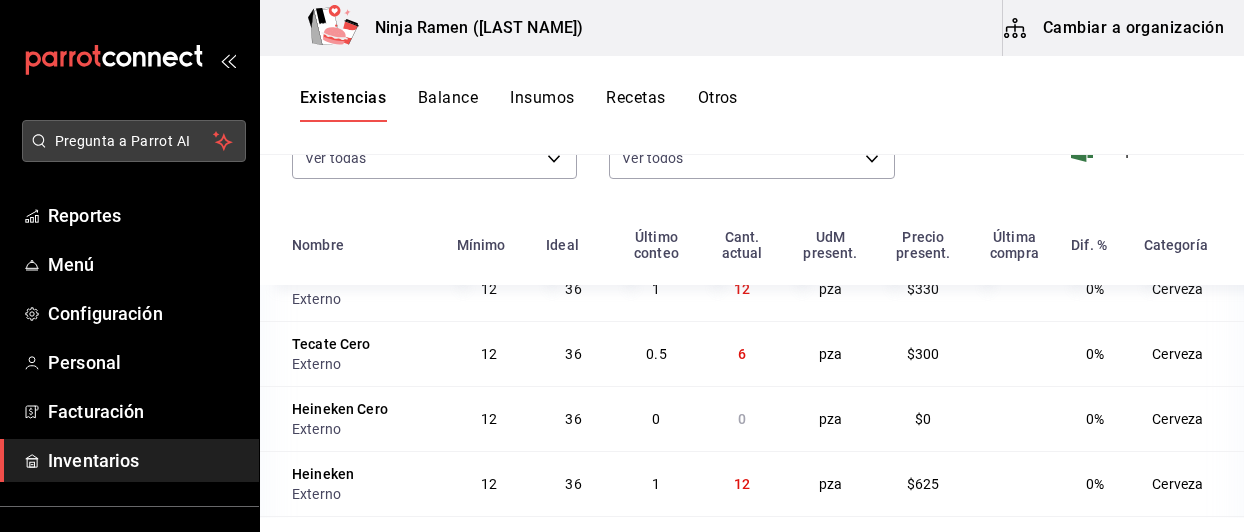 click on "Pregunta a Parrot AI" at bounding box center [134, 141] 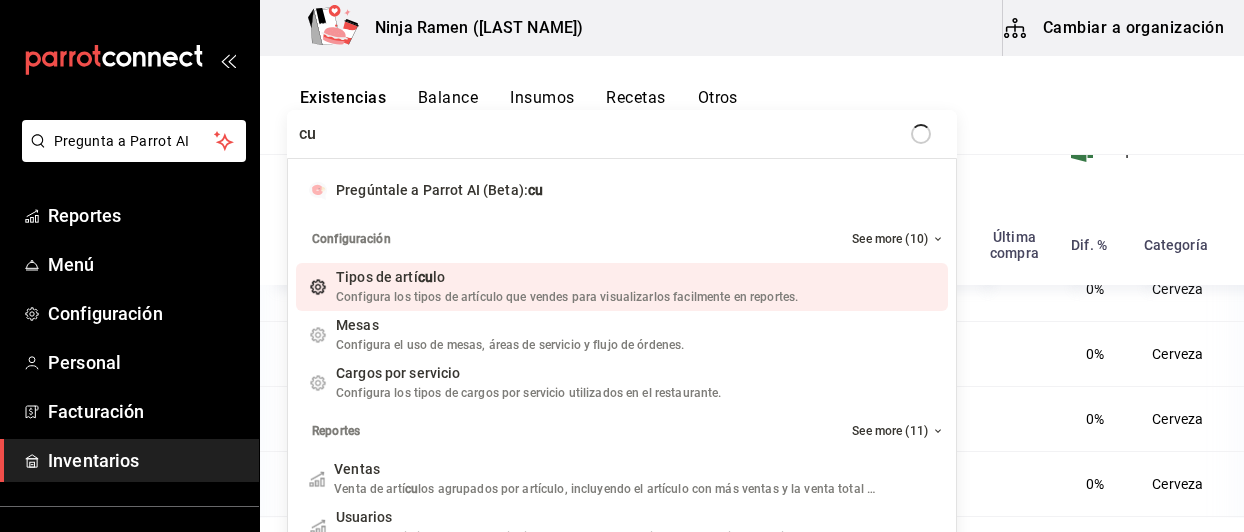 type on "c" 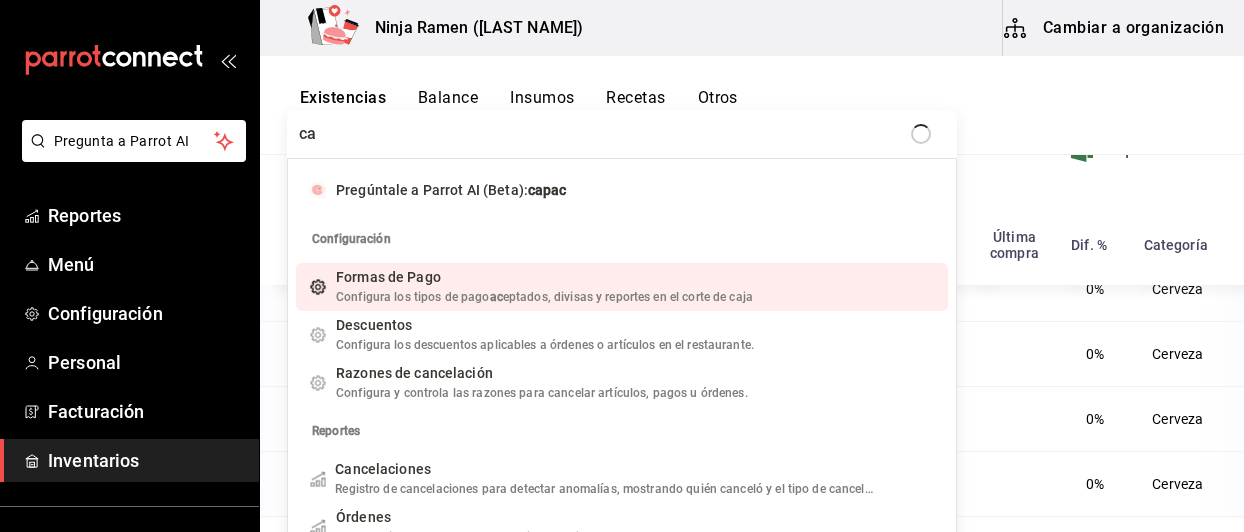 type on "c" 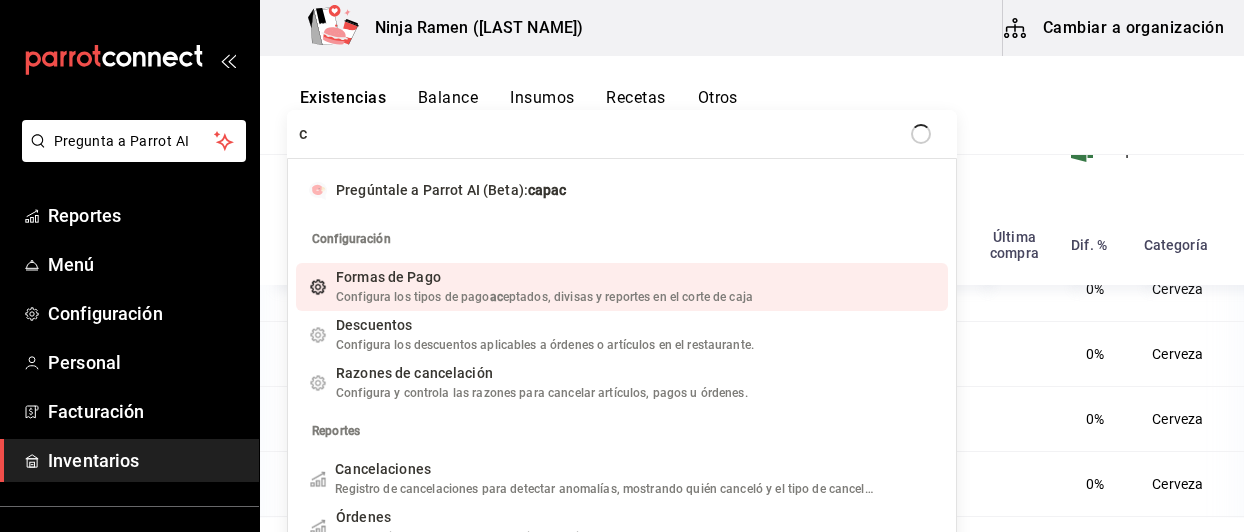 type 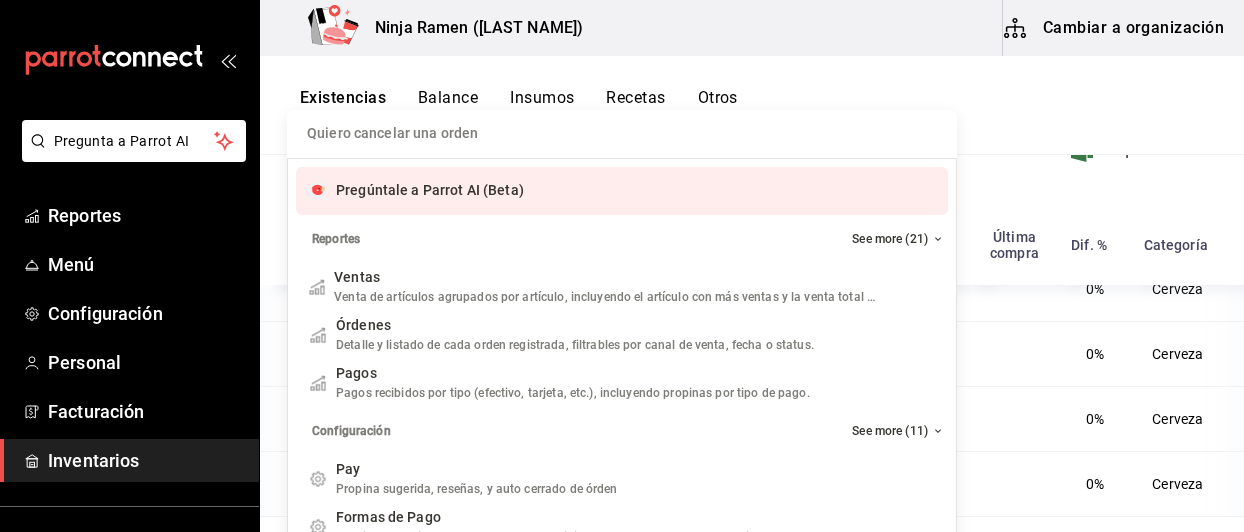 drag, startPoint x: 254, startPoint y: 303, endPoint x: 254, endPoint y: 367, distance: 64 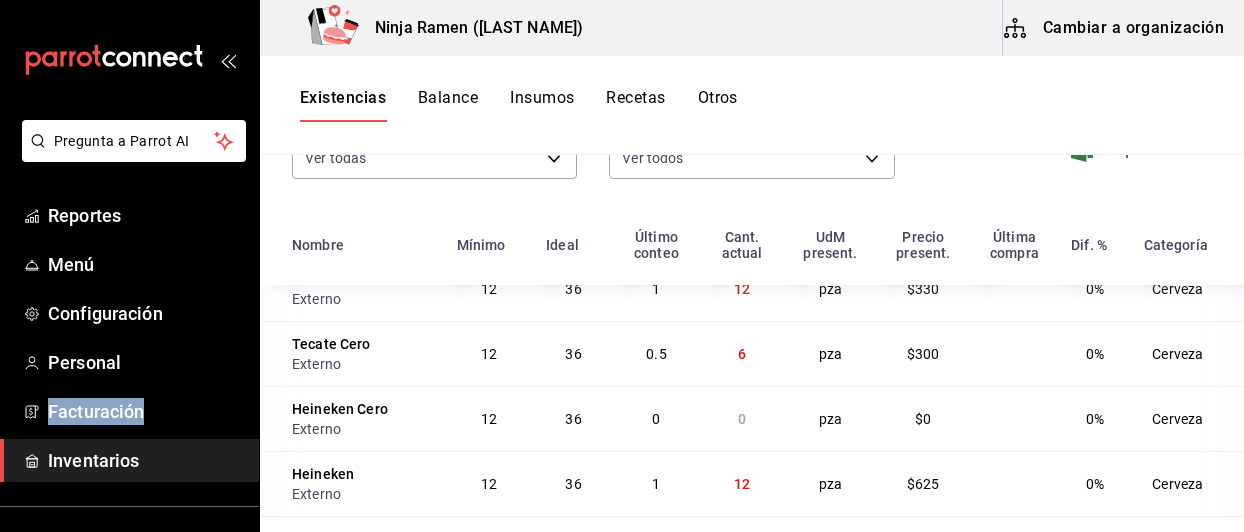 drag, startPoint x: 254, startPoint y: 367, endPoint x: 252, endPoint y: 423, distance: 56.0357 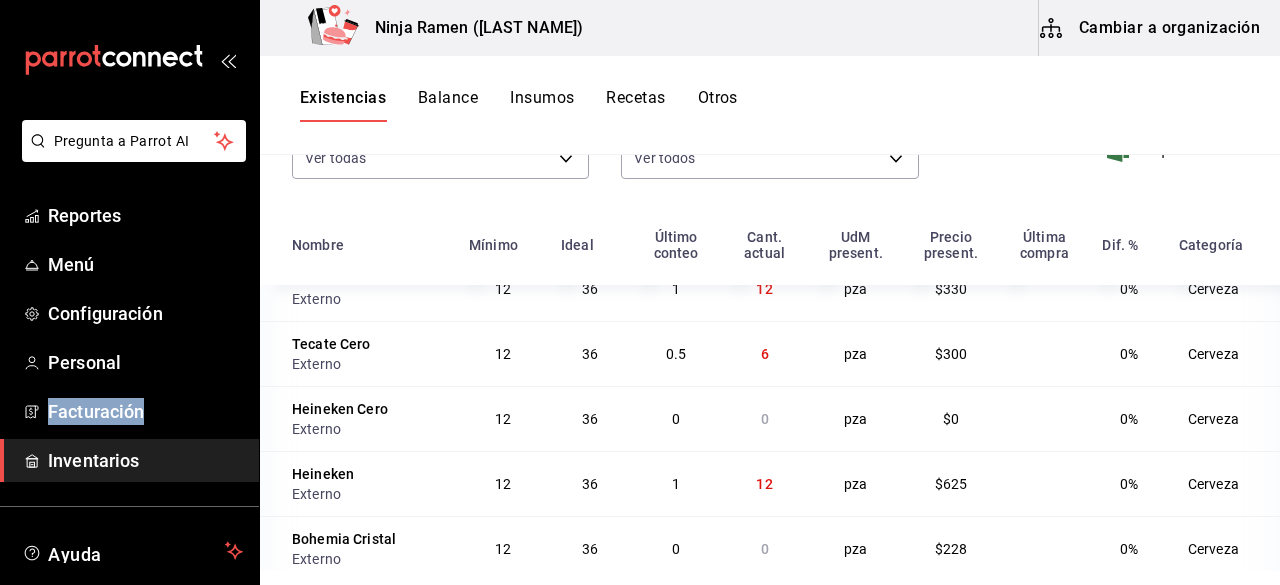 scroll, scrollTop: 120, scrollLeft: 0, axis: vertical 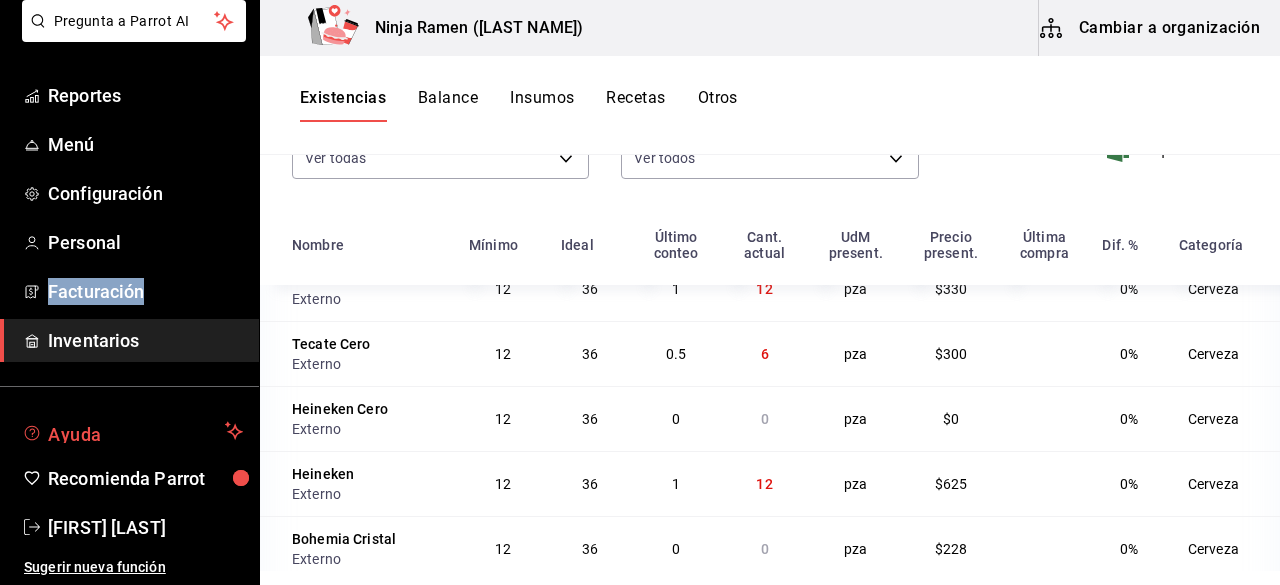 click on "Ayuda" at bounding box center (132, 431) 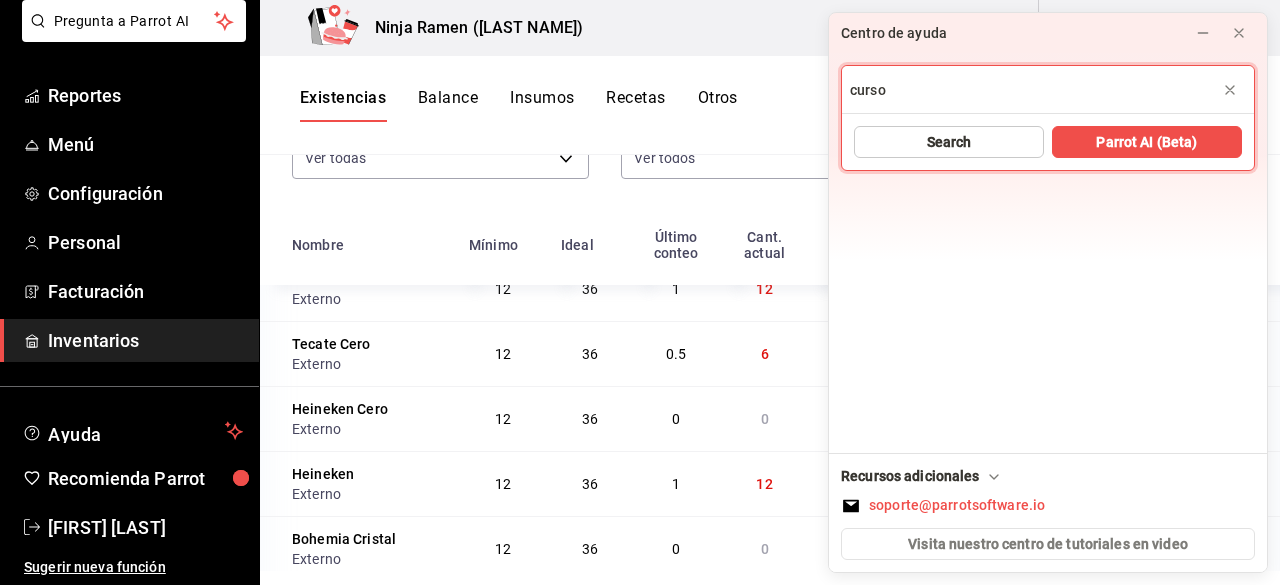type on "curso" 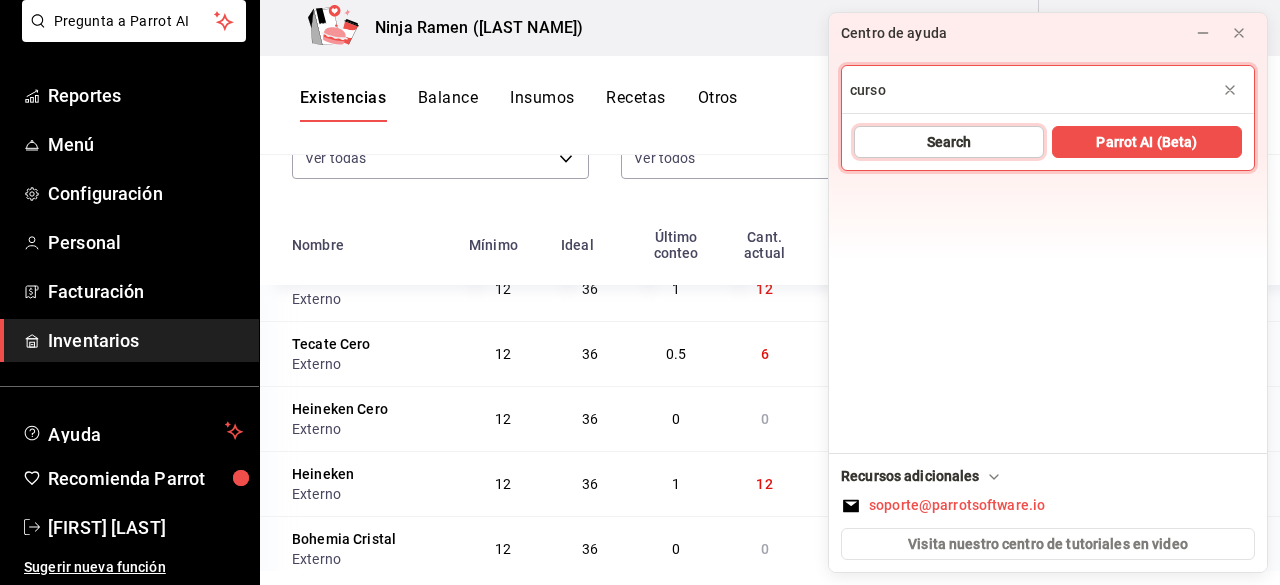 click on "Search" at bounding box center [949, 142] 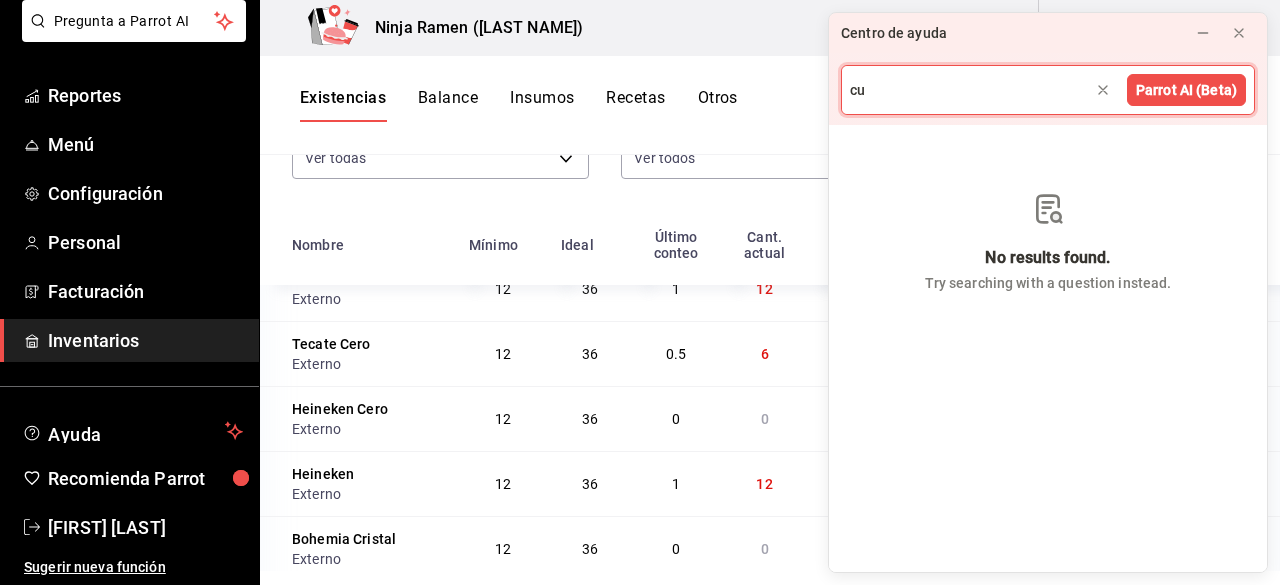 type on "c" 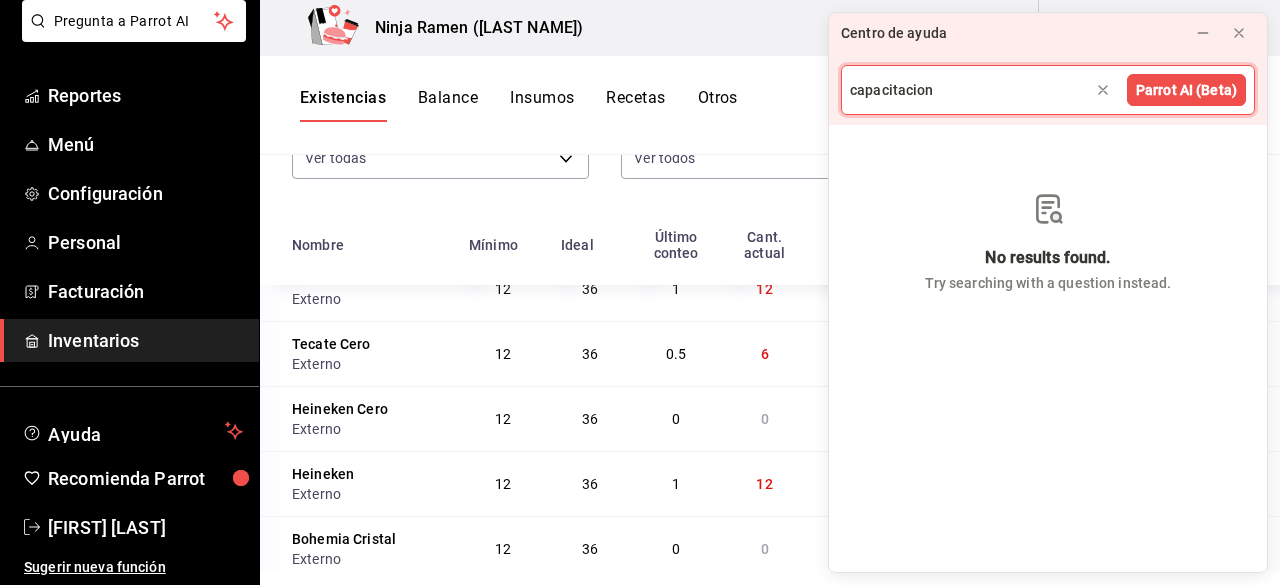 type on "capacitacion" 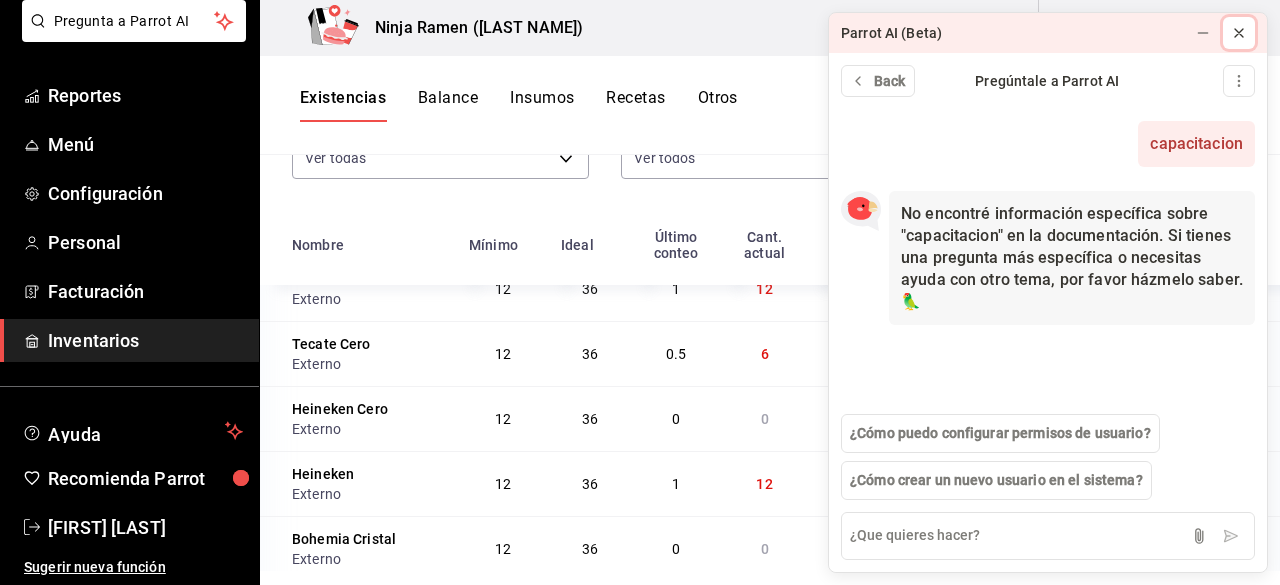 click 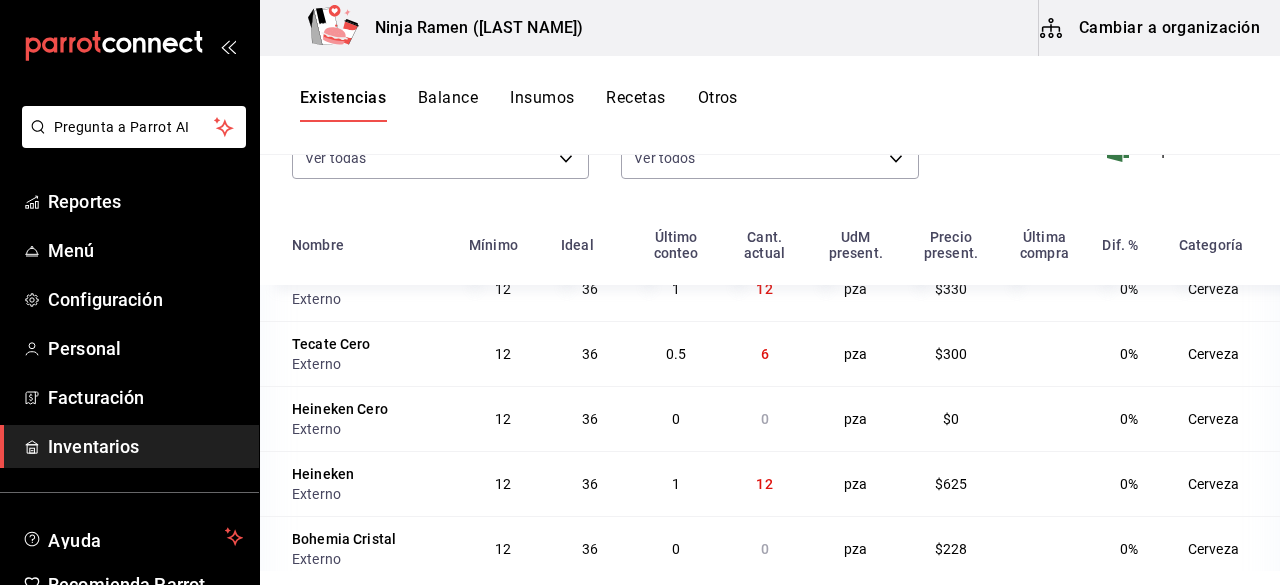 scroll, scrollTop: 0, scrollLeft: 0, axis: both 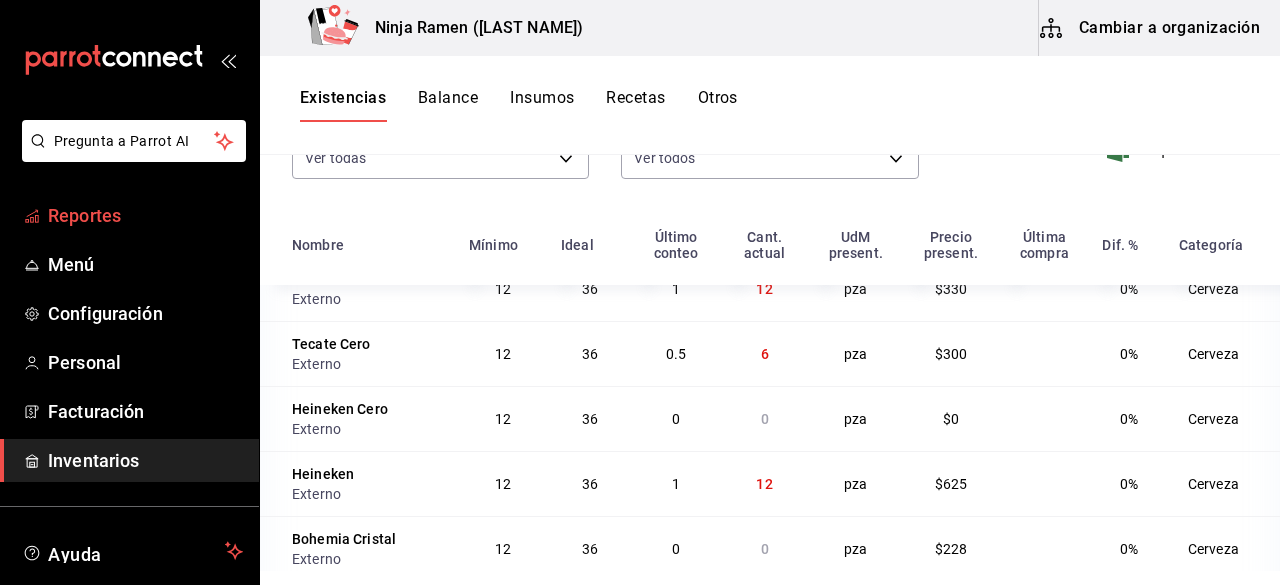 click on "Reportes" at bounding box center [145, 215] 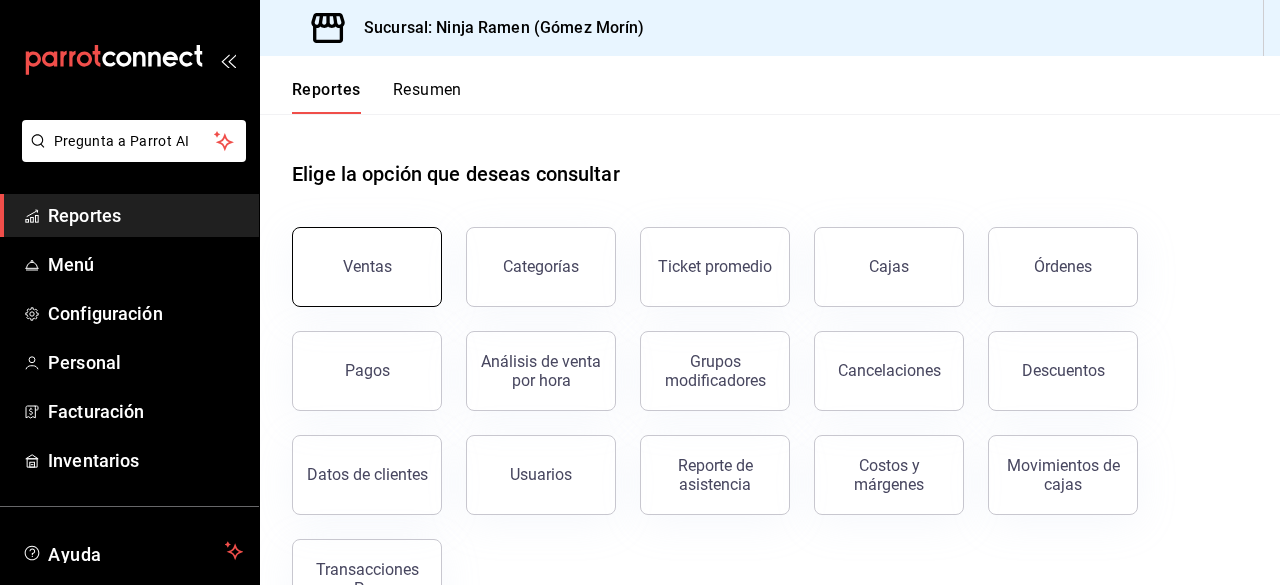 click on "Ventas" at bounding box center [367, 266] 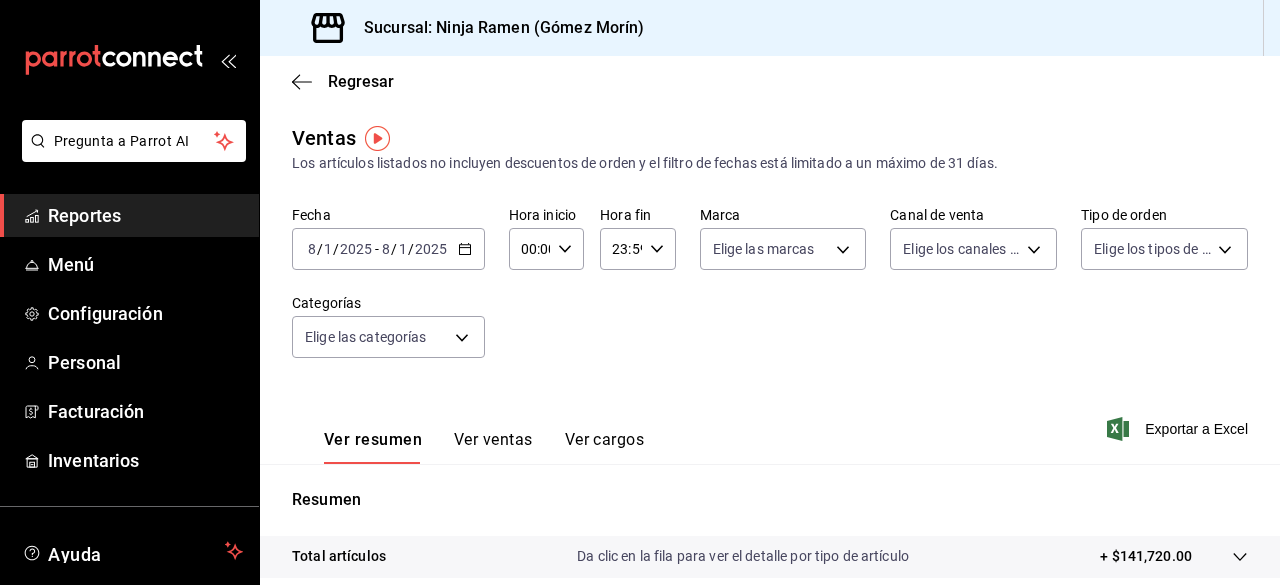 click on "Ver ventas" at bounding box center (493, 447) 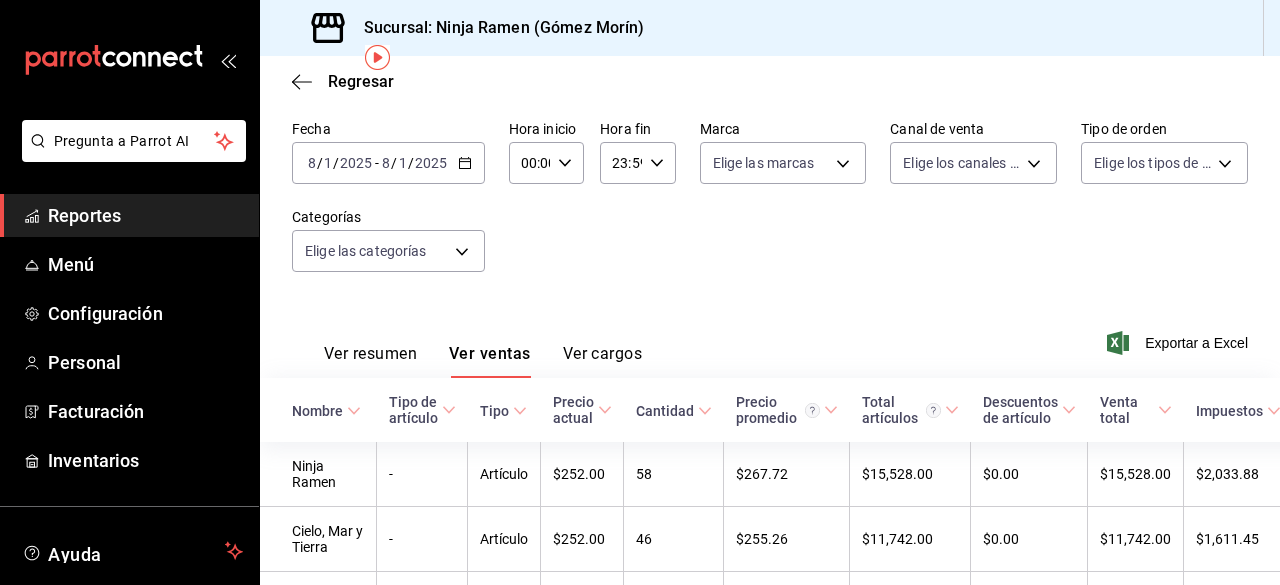 scroll, scrollTop: 9, scrollLeft: 0, axis: vertical 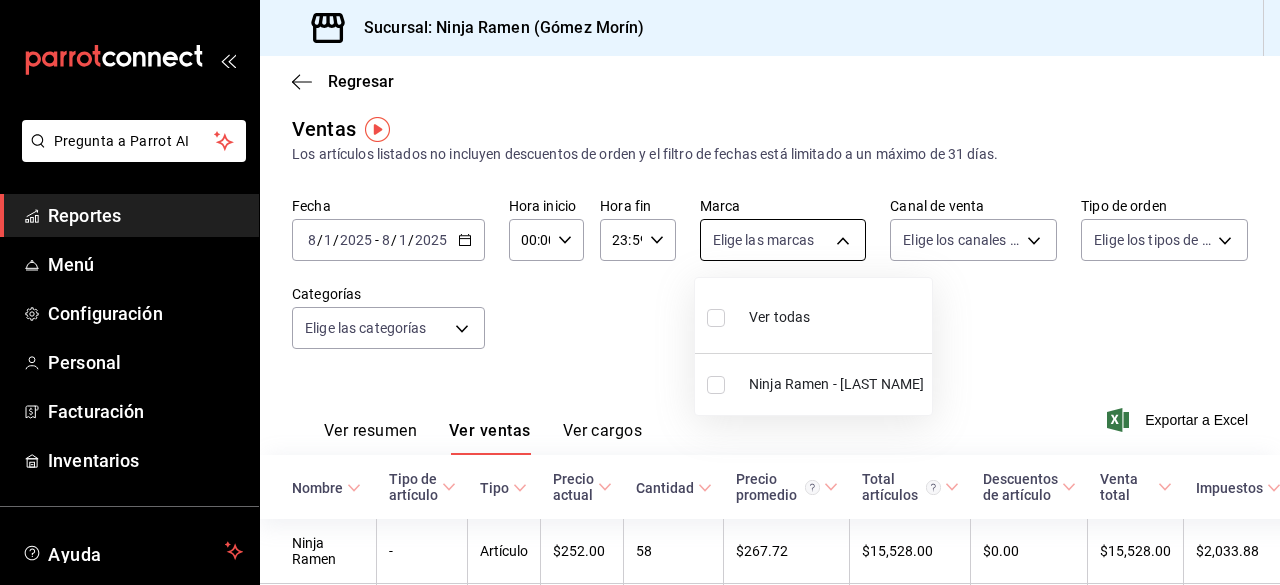 click on "Pregunta a Parrot AI Reportes   Menú   Configuración   Personal   Facturación   Inventarios   Ayuda Recomienda Parrot   [FIRST] [LAST]   Sugerir nueva función   Sucursal: Ninja Ramen (Gómez Morín) Regresar Ventas Los artículos listados no incluyen descuentos de orden y el filtro de fechas está limitado a un máximo de 31 días. Fecha 2025-08-01 8 / 1 / 2025 - 2025-08-01 8 / 1 / 2025 Hora inicio 00:00 Hora inicio Hora fin 23:59 Hora fin Marca Elige las marcas Canal de venta Elige los canales de venta Tipo de orden Elige los tipos de orden Categorías Elige las categorías Ver resumen Ver ventas Ver cargos Exportar a Excel Nombre Tipo de artículo Tipo Precio actual Cantidad Precio promedio   Total artículos   Descuentos de artículo Venta total Impuestos Venta neta Ninja Ramen - Artículo $252.00 58 $267.72 $15,528.00 $0.00 $15,528.00 $2,033.88 $13,494.12 Cielo, Mar y Tierra - Artículo $252.00 46 $255.26 $11,742.00 $0.00 $11,742.00" at bounding box center [640, 292] 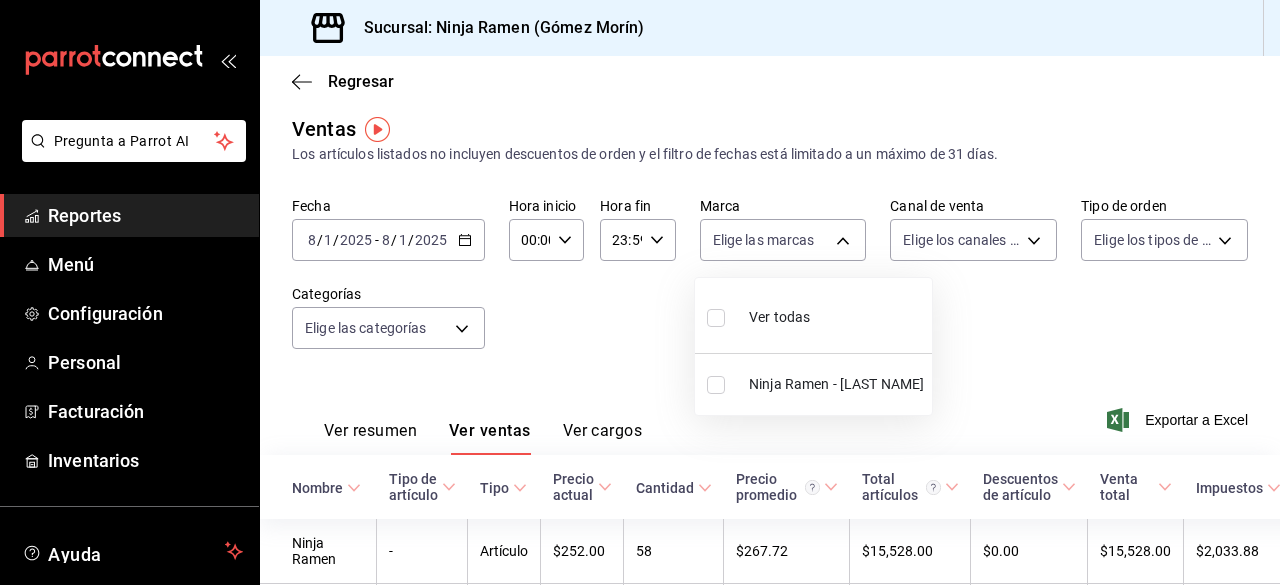 click on "Ver todas" at bounding box center [758, 315] 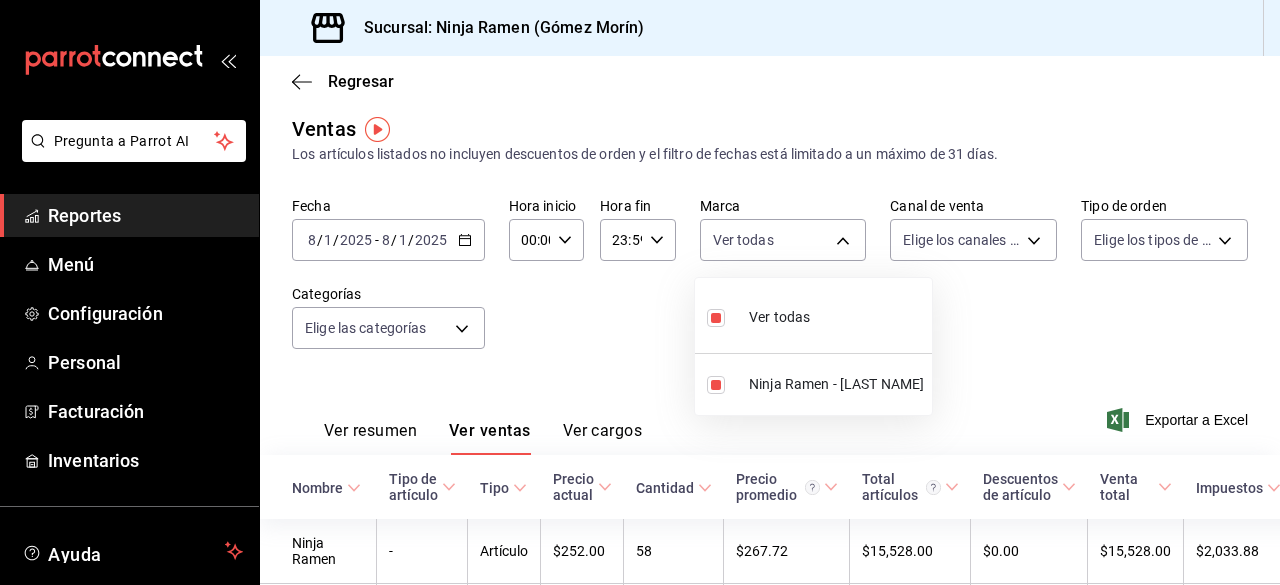 click at bounding box center [640, 292] 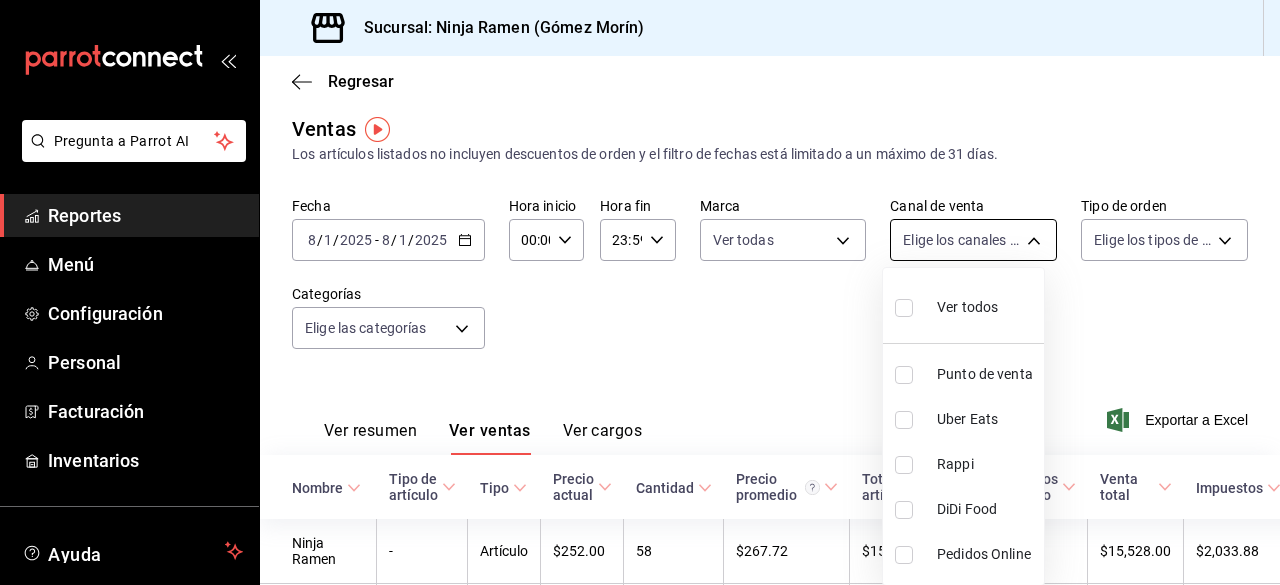 click on "Pregunta a Parrot AI Reportes   Menú   Configuración   Personal   Facturación   Inventarios   Ayuda Recomienda Parrot   [FIRST] [LAST]   Sugerir nueva función   Sucursal: Ninja Ramen (Gómez Morín) Regresar Ventas Los artículos listados no incluyen descuentos de orden y el filtro de fechas está limitado a un máximo de 31 días. Fecha 2025-08-01 8 / 1 / 2025 - 2025-08-01 8 / 1 / 2025 Hora inicio 00:00 Hora inicio Hora fin 23:59 Hora fin Marca Ver todas f1c4bc62-ae1b-460a-8452-fb11a1227052 Canal de venta Elige los canales de venta Tipo de orden Elige los tipos de orden Categorías Elige las categorías Ver resumen Ver ventas Ver cargos Exportar a Excel Nombre Tipo de artículo Tipo Precio actual Cantidad Precio promedio   Total artículos   Descuentos de artículo Venta total Impuestos Venta neta Ninja Ramen - Artículo $252.00 58 $267.72 $15,528.00 $0.00 $15,528.00 $2,033.88 $13,494.12 Cielo, Mar y Tierra - Artículo $252.00 46 $255.26 $11,742.00 $0.00 $11,742.00" at bounding box center [640, 292] 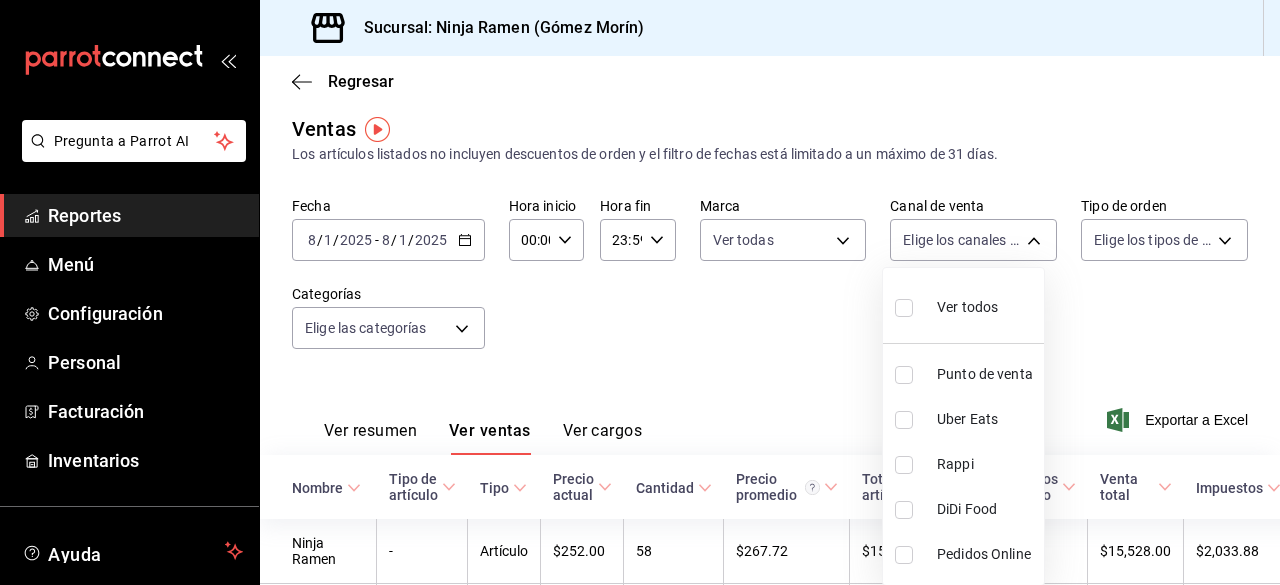click on "Ver todos" at bounding box center (967, 307) 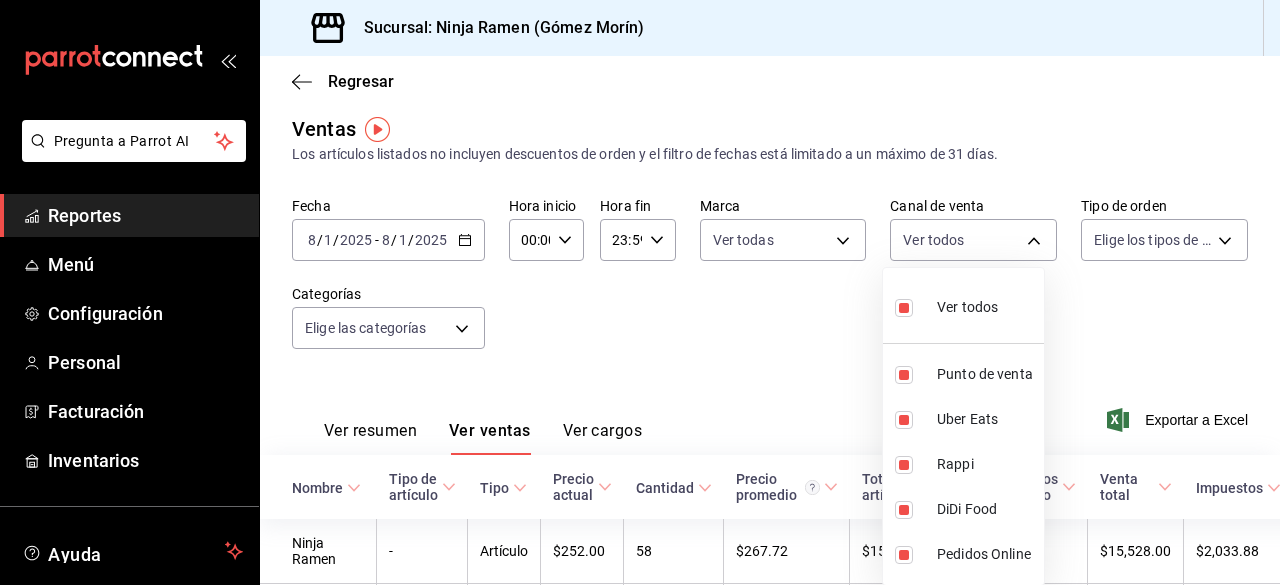 click at bounding box center [640, 292] 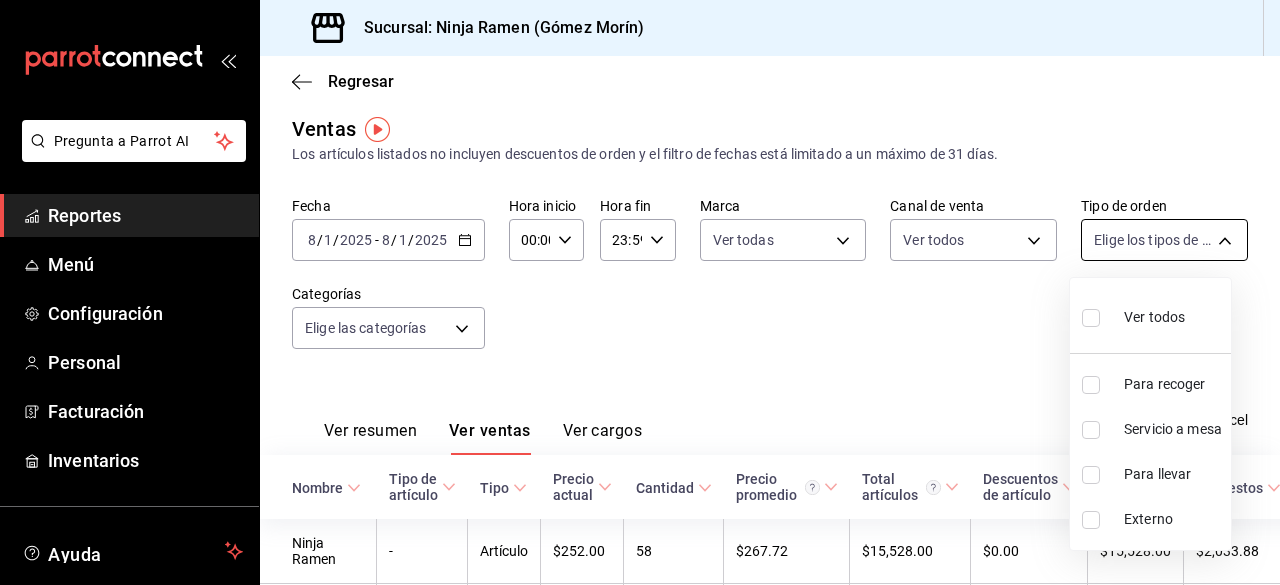 click on "Pregunta a Parrot AI Reportes   Menú   Configuración   Personal   Facturación   Inventarios   Ayuda Recomienda Parrot   [FIRST] [LAST]   Sugerir nueva función   Sucursal: Ninja Ramen (Gómez Morín) Regresar Ventas Los artículos listados no incluyen descuentos de orden y el filtro de fechas está limitado a un máximo de 31 días. Fecha 2025-08-01 8 / 1 / 2025 - 2025-08-01 8 / 1 / 2025 Hora inicio 00:00 Hora inicio Hora fin 23:59 Hora fin Marca Elige las marcas Canal de venta Elige los canales de venta Tipo de orden Elige los tipos de orden Categorías Elige las categorías Ver resumen Ver ventas Ver cargos Exportar a Excel Nombre Tipo de artículo Tipo Precio actual Cantidad Precio promedio   Total artículos   Descuentos de artículo Venta total Impuestos Venta neta Ninja Ramen - Artículo $252.00 58 $267.72 $15,528.00 $0.00 $15,528.00 $2,033.88 $13,494.12 Cielo, Mar y Tierra - Artículo $252.00 46 $255.26 $11,742.00 $0.00 $11,742.00" at bounding box center (640, 292) 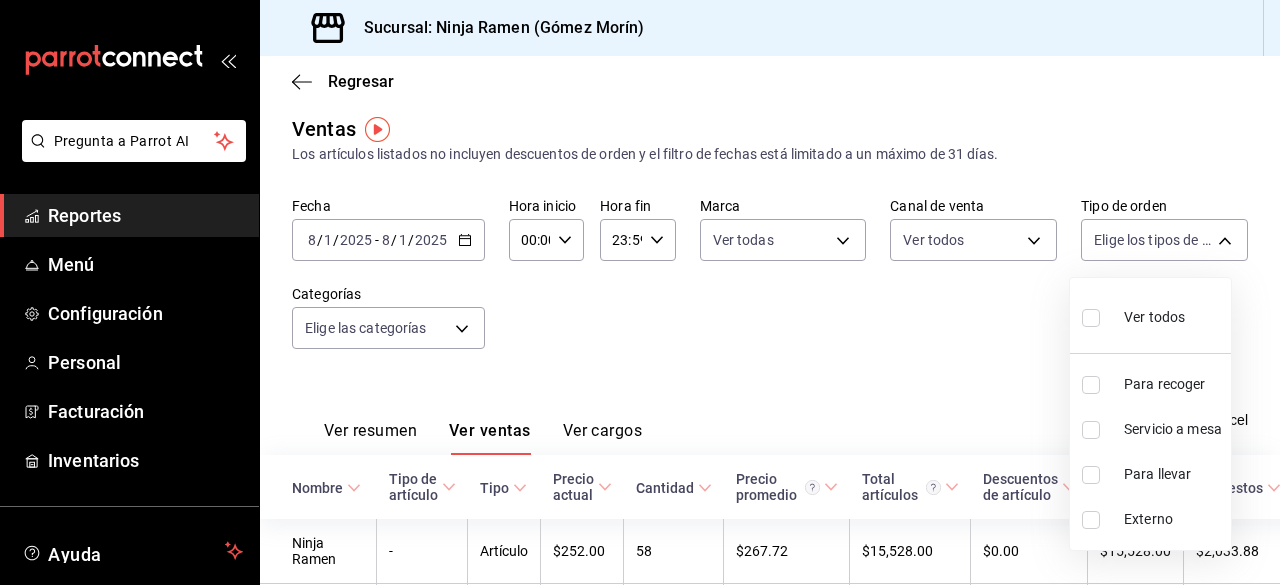 click on "Ver todos" at bounding box center [1133, 315] 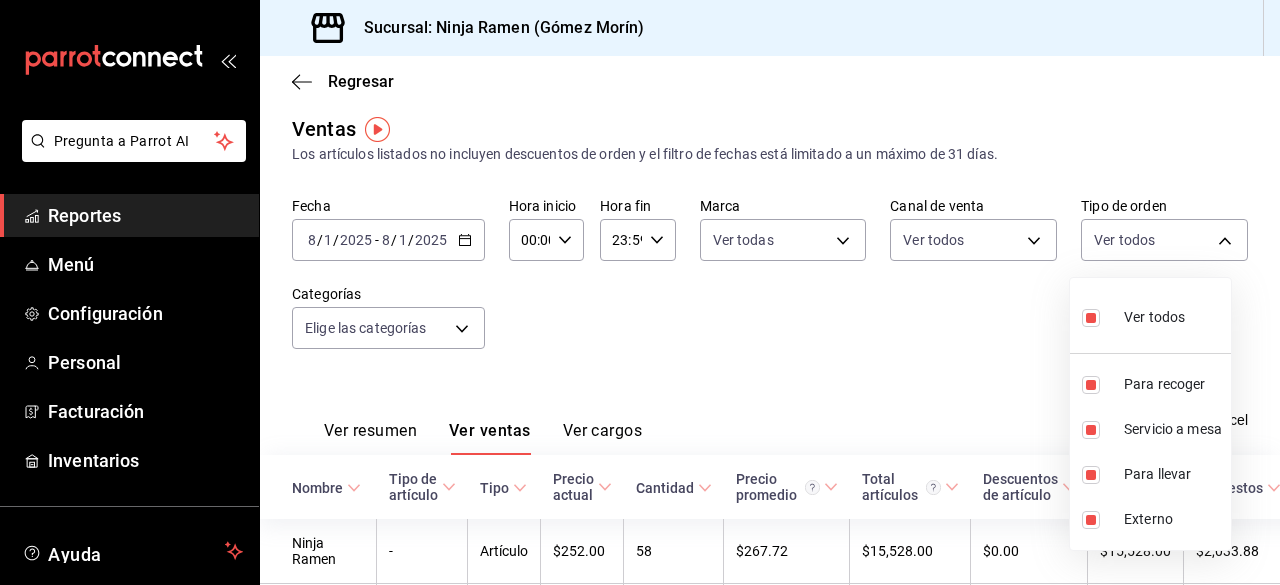 click at bounding box center [640, 292] 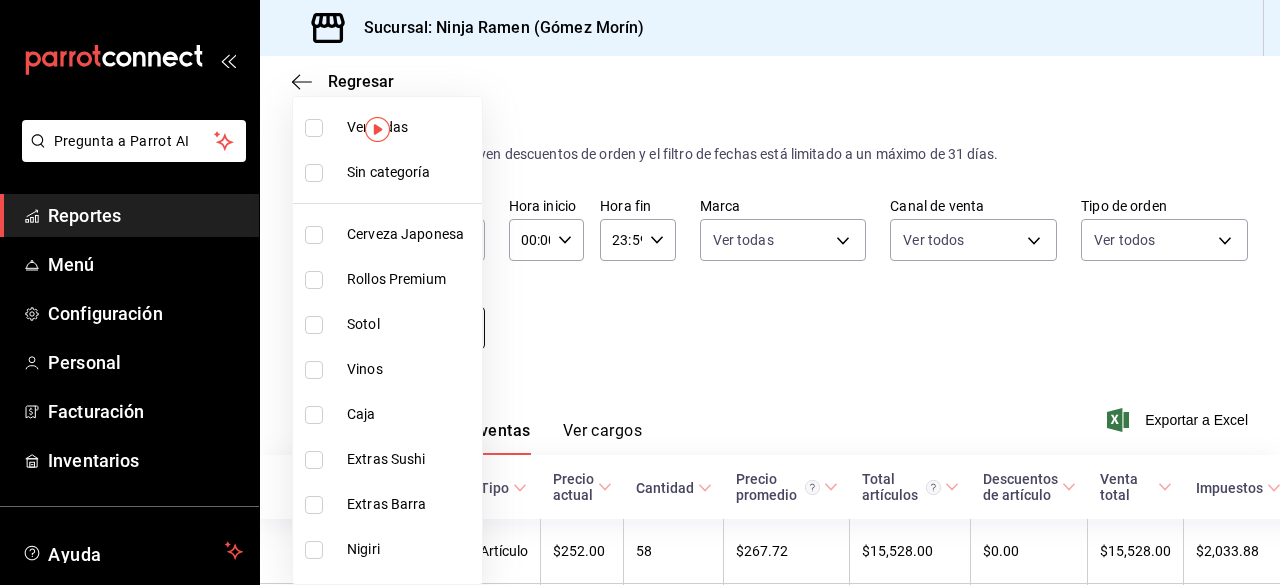 click on "Pregunta a Parrot AI Reportes   Menú   Configuración   Personal   Facturación   Inventarios   Ayuda Recomienda Parrot   Ramón Adrian Santana Quintana   Sugerir nueva función   Sucursal: Ninja Ramen (Gómez Morín) Regresar Ventas Los artículos listados no incluyen descuentos de orden y el filtro de fechas está limitado a un máximo de 31 días. Fecha 2025-08-01 8 / 1 / 2025 - 2025-08-01 8 / 1 / 2025 Hora inicio 00:00 Hora inicio Hora fin 23:59 Hora fin Marca Ver todas f1c4bc62-ae1b-460a-8452-fb11a1227052 Canal de venta Ver todos PARROT,UBER_EATS,RAPPI,DIDI_FOOD,ONLINE Tipo de orden Ver todos 08d727f2-252f-4c2e-8340-c4ecdcd0c5f8,ac757447-2e02-471b-9597-13441518e5c5,2e2be41b-aec4-4244-ad09-e69eca4831f8,EXTERNAL Categorías Elige las categorías Ver resumen Ver ventas Ver cargos Exportar a Excel Nombre Tipo de artículo Tipo Precio actual Cantidad Precio promedio   Total artículos   Descuentos de artículo Venta total Impuestos Venta neta Ninja Ramen - Artículo $252.00 58 $267.72 $15,528.00 $0.00 - 46 -" at bounding box center (640, 292) 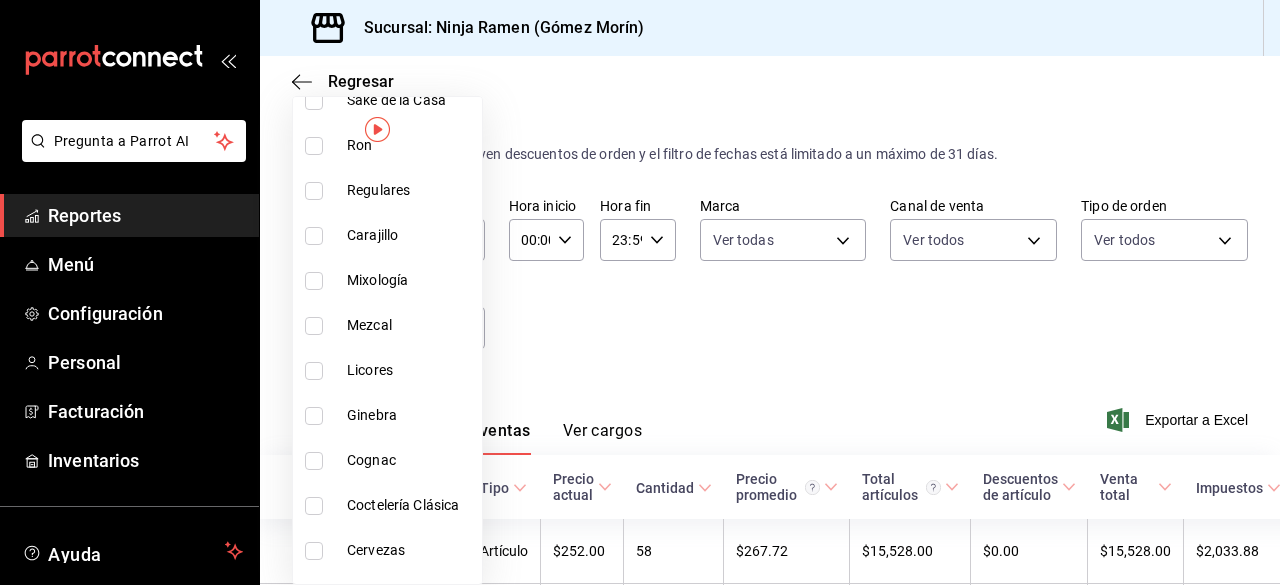scroll, scrollTop: 0, scrollLeft: 0, axis: both 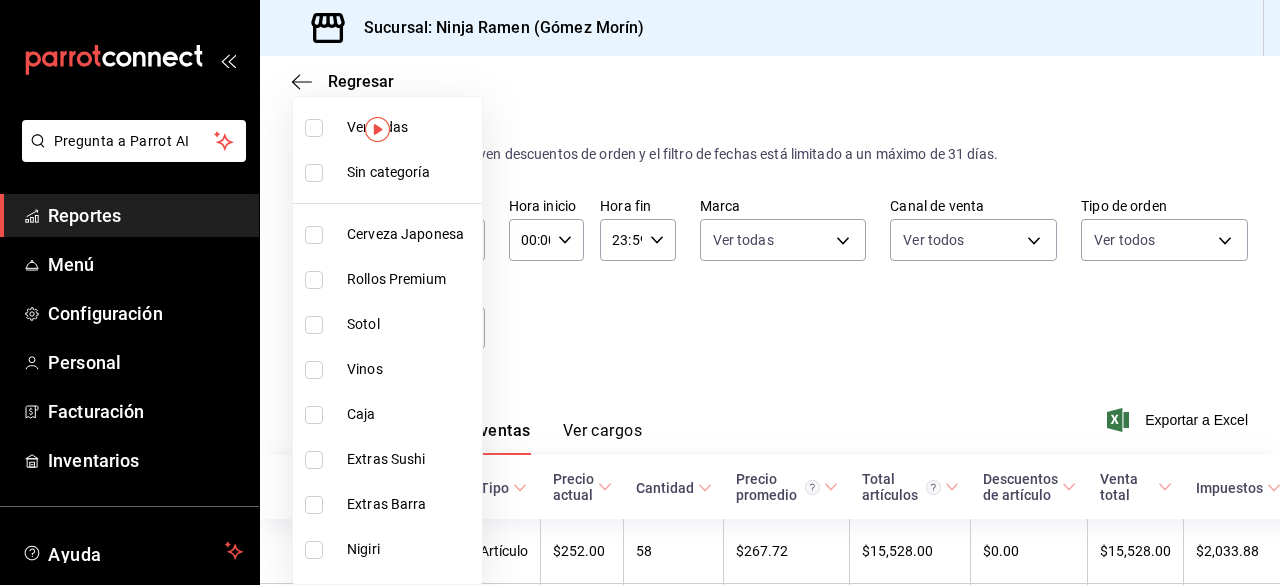 click at bounding box center [640, 292] 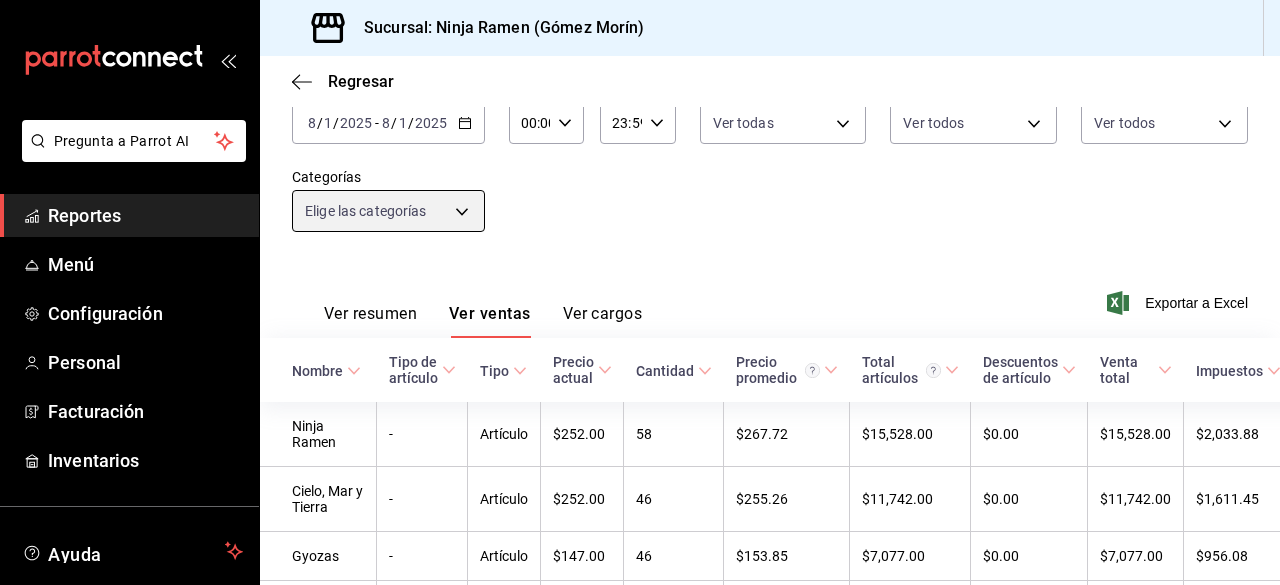 scroll, scrollTop: 0, scrollLeft: 0, axis: both 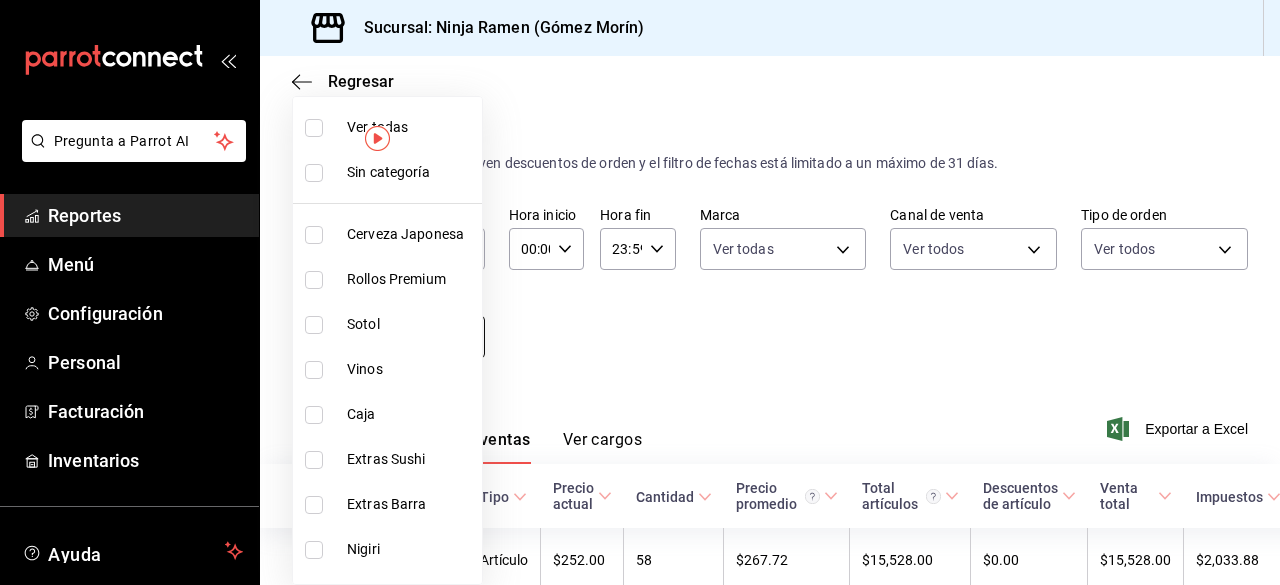 click on "Pregunta a Parrot AI Reportes   Menú   Configuración   Personal   Facturación   Inventarios   Ayuda Recomienda Parrot   Ramón Adrian Santana Quintana   Sugerir nueva función   Sucursal: Ninja Ramen (Gómez Morín) Regresar Ventas Los artículos listados no incluyen descuentos de orden y el filtro de fechas está limitado a un máximo de 31 días. Fecha 2025-08-01 8 / 1 / 2025 - 2025-08-01 8 / 1 / 2025 Hora inicio 00:00 Hora inicio Hora fin 23:59 Hora fin Marca Ver todas f1c4bc62-ae1b-460a-8452-fb11a1227052 Canal de venta Ver todos PARROT,UBER_EATS,RAPPI,DIDI_FOOD,ONLINE Tipo de orden Ver todos 08d727f2-252f-4c2e-8340-c4ecdcd0c5f8,ac757447-2e02-471b-9597-13441518e5c5,2e2be41b-aec4-4244-ad09-e69eca4831f8,EXTERNAL Categorías Elige las categorías Ver resumen Ver ventas Ver cargos Exportar a Excel Nombre Tipo de artículo Tipo Precio actual Cantidad Precio promedio   Total artículos   Descuentos de artículo Venta total Impuestos Venta neta Ninja Ramen - Artículo $252.00 58 $267.72 $15,528.00 $0.00 - 46 -" at bounding box center (640, 292) 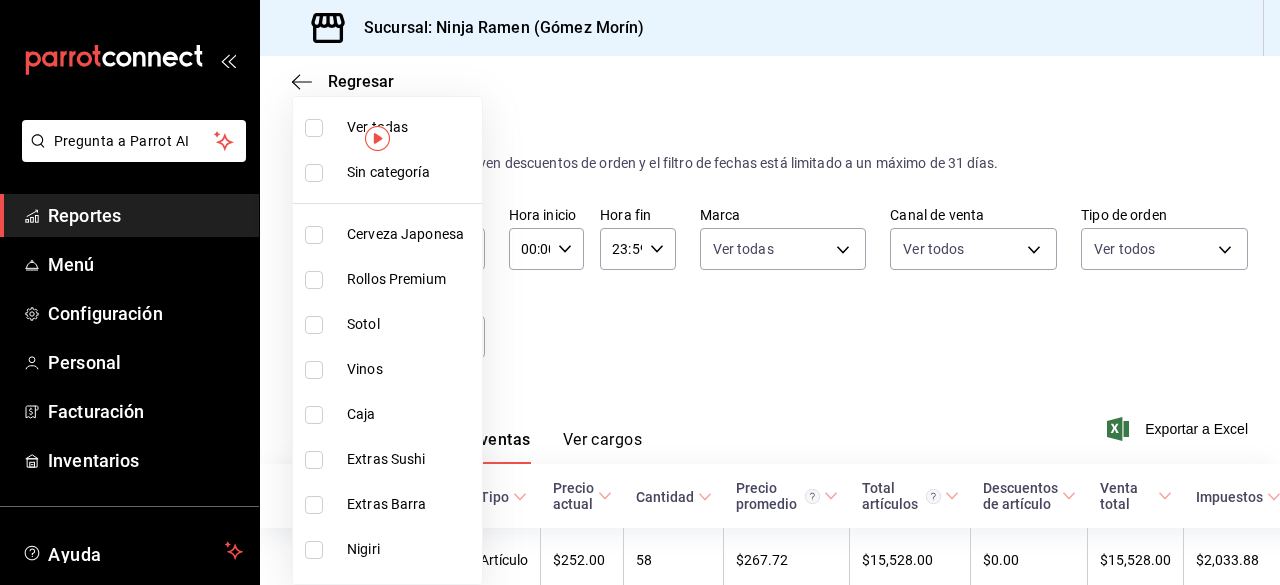 click on "Ver todas" at bounding box center (387, 127) 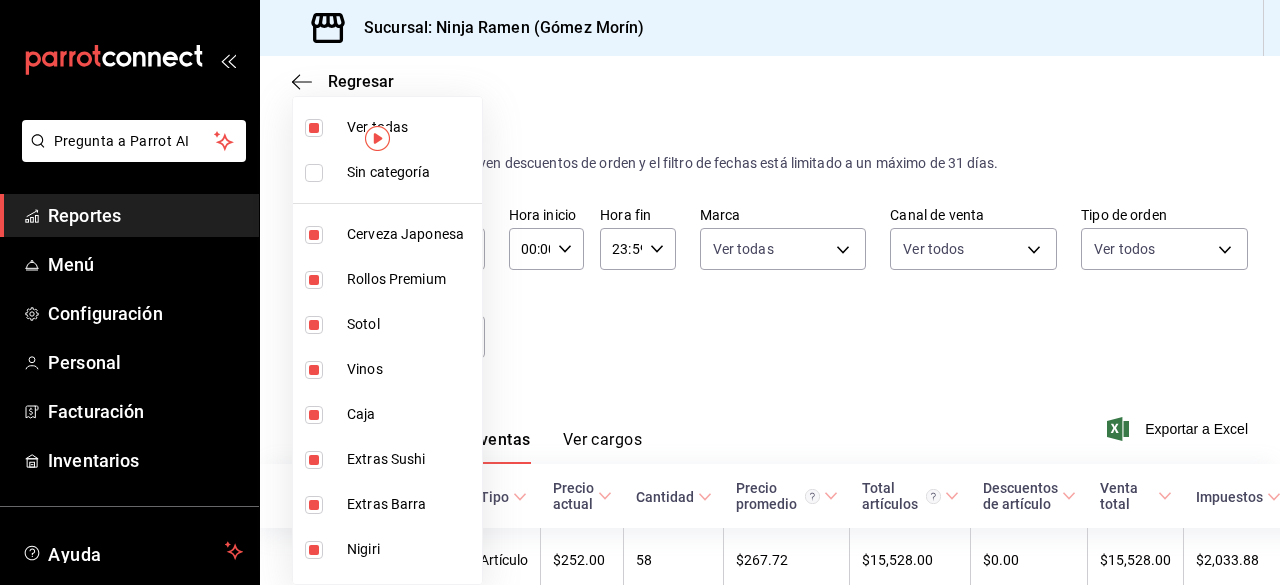 click at bounding box center [640, 292] 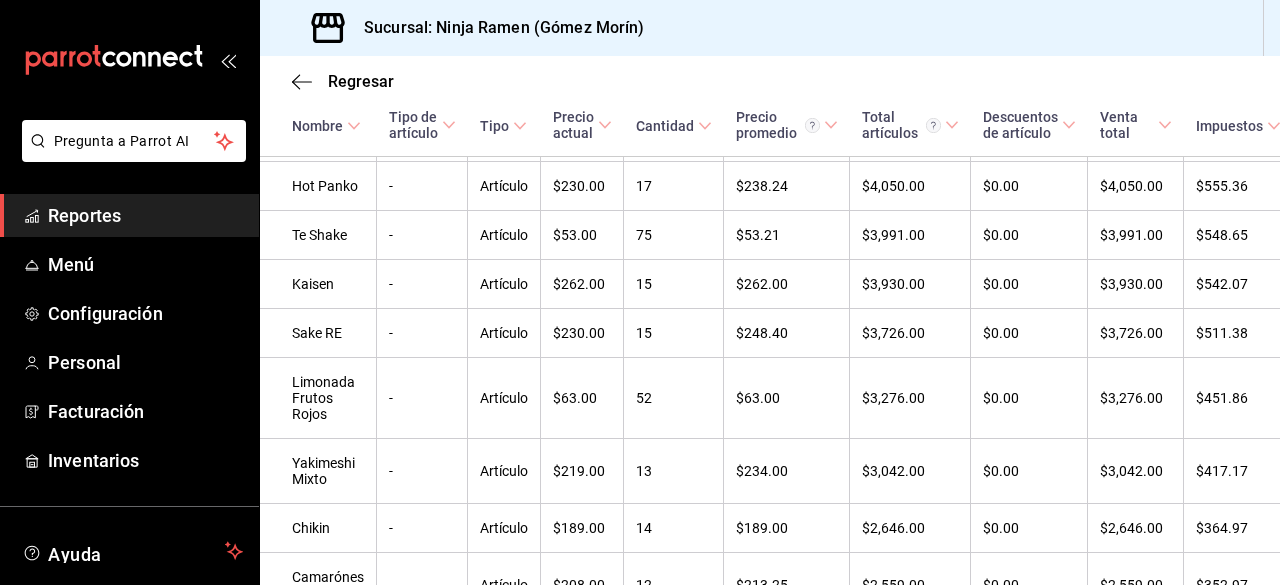 scroll, scrollTop: 806, scrollLeft: 0, axis: vertical 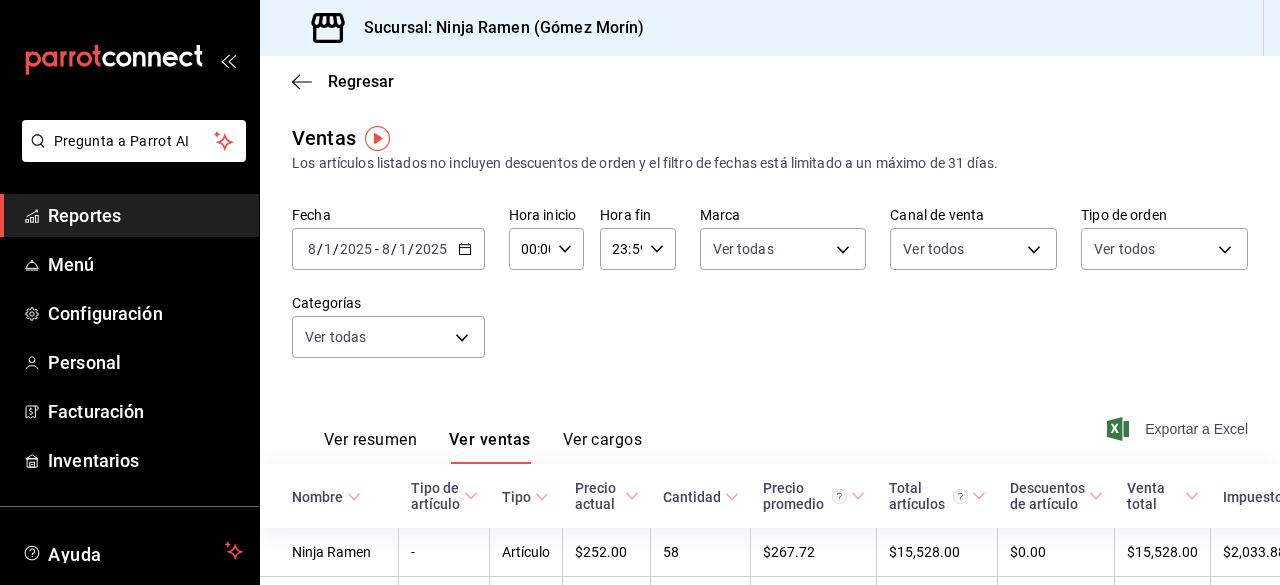 click on "Exportar a Excel" at bounding box center [1179, 429] 